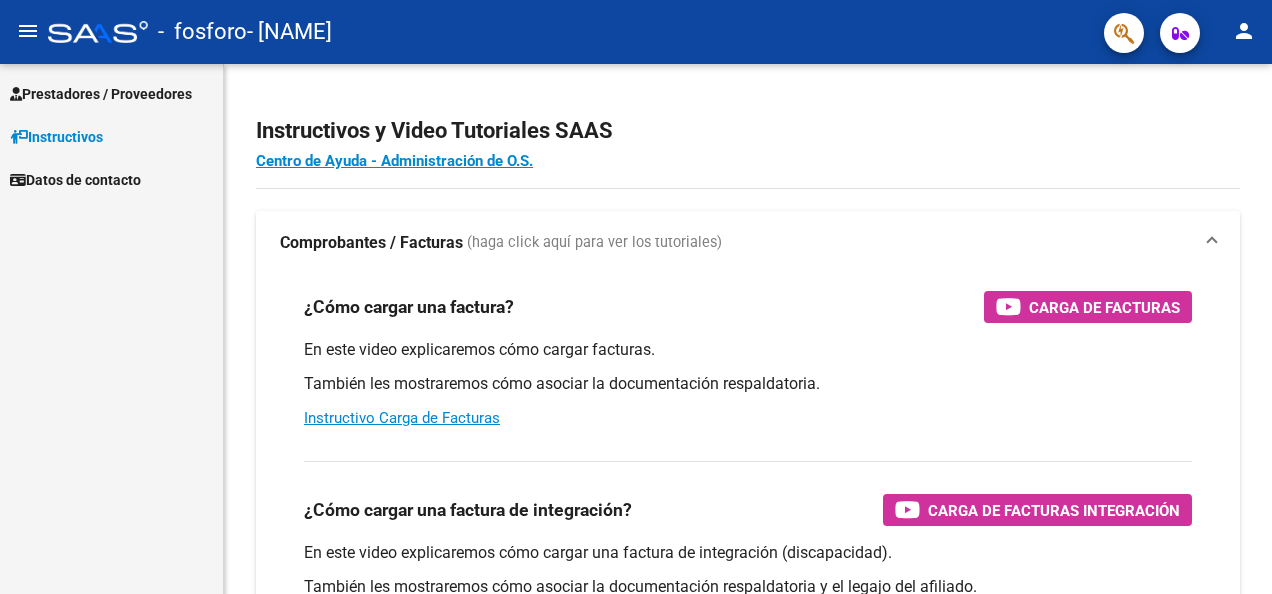 scroll, scrollTop: 0, scrollLeft: 0, axis: both 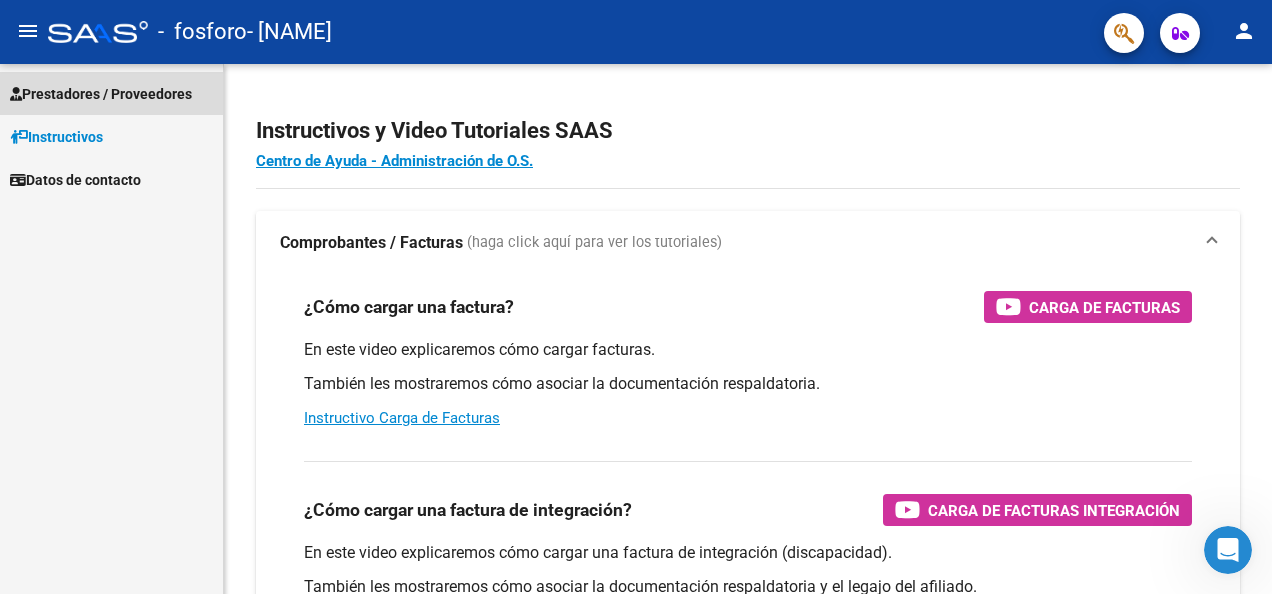 click on "Prestadores / Proveedores" at bounding box center [101, 94] 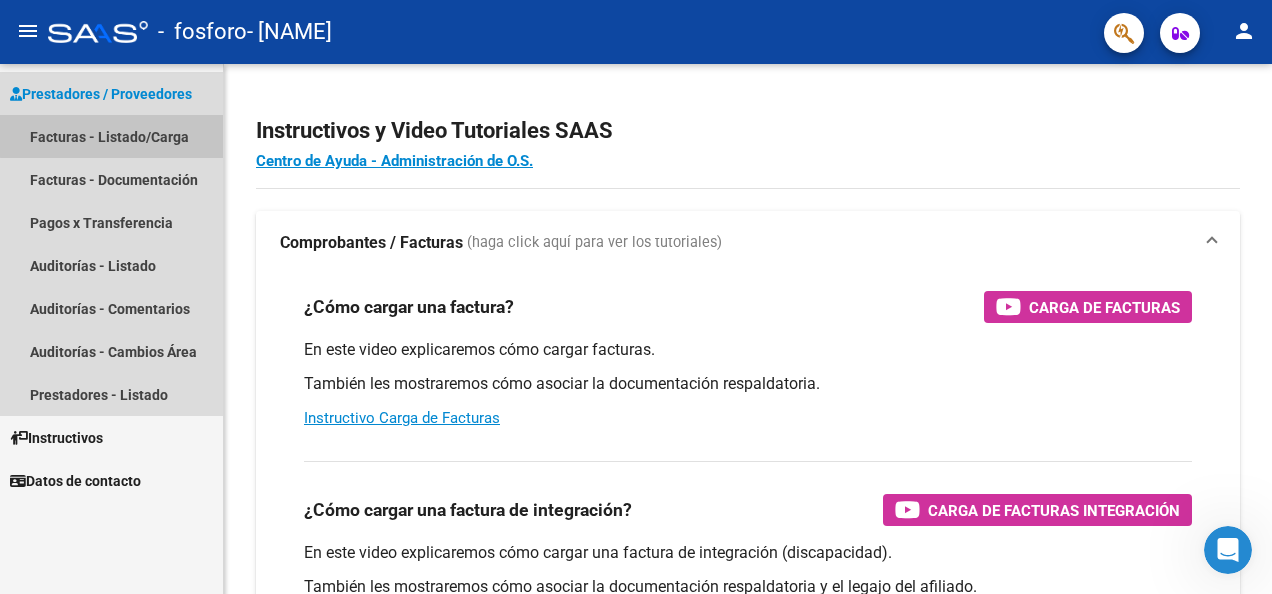 click on "Facturas - Listado/Carga" at bounding box center [111, 136] 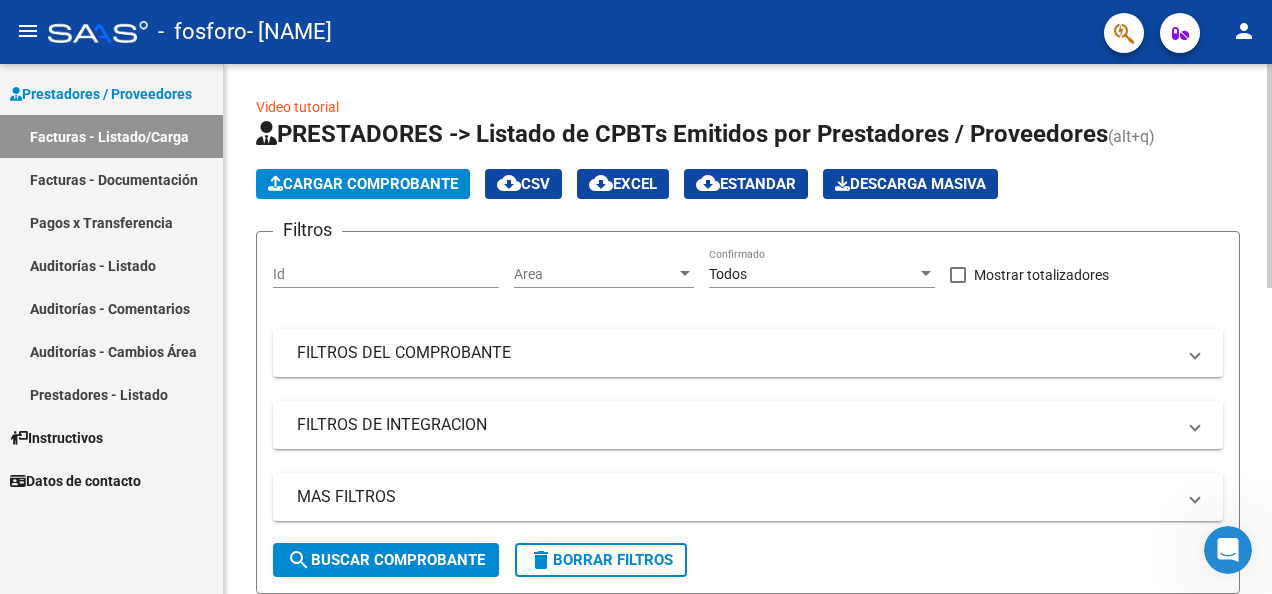 click on "Cargar Comprobante" 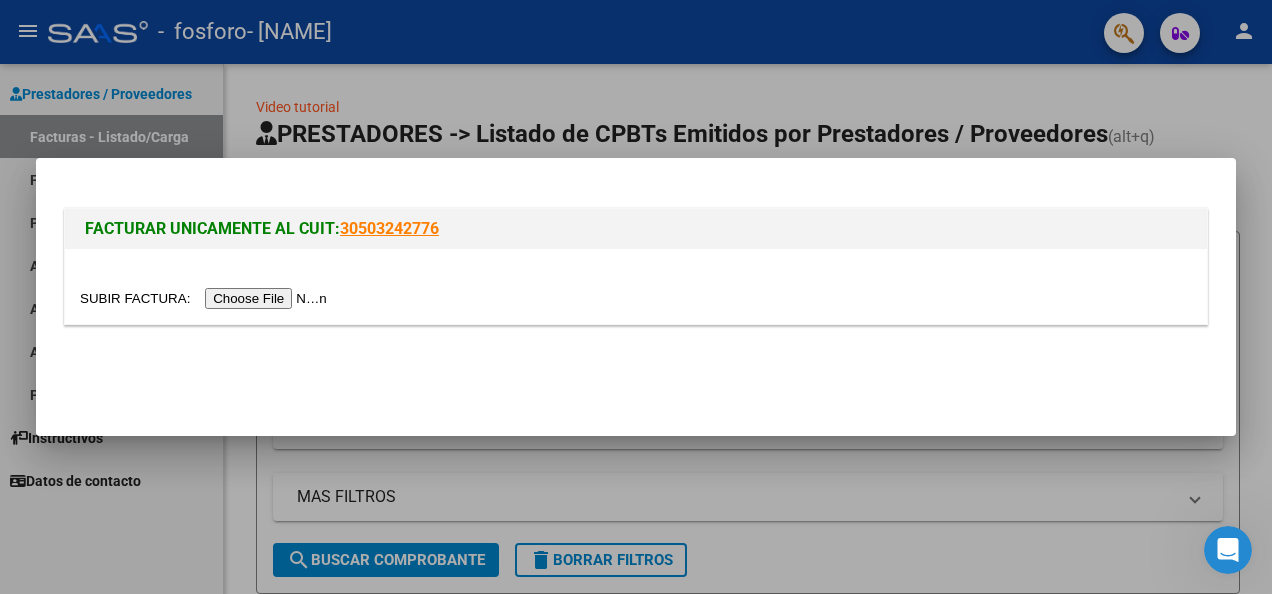 click at bounding box center (206, 298) 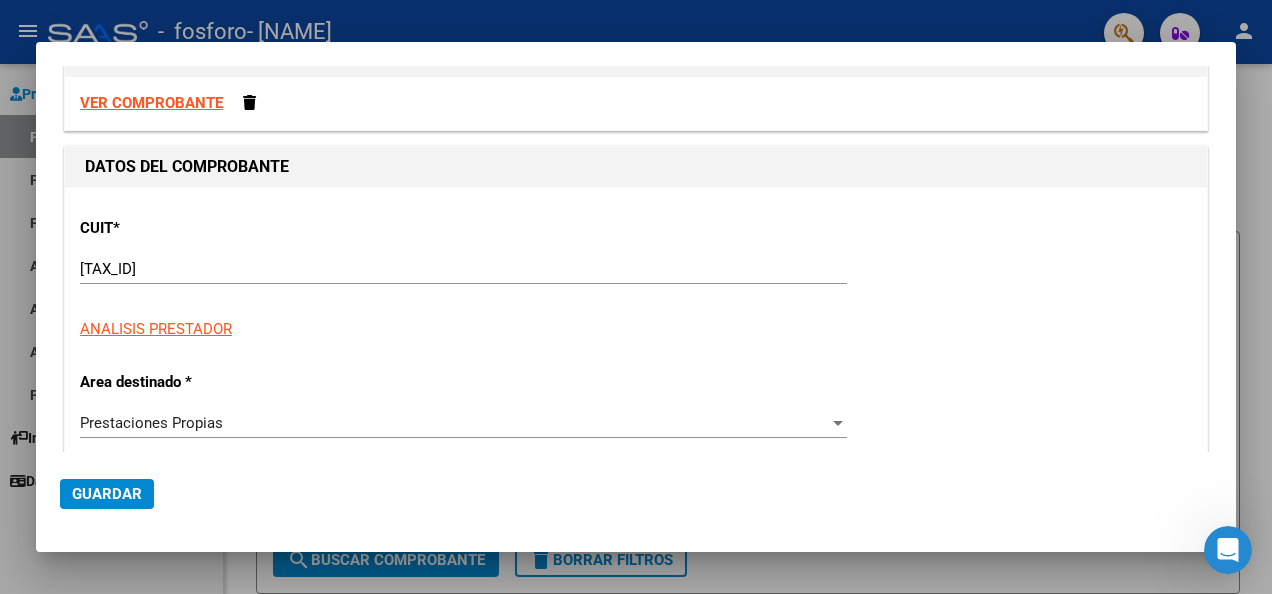 scroll, scrollTop: 100, scrollLeft: 0, axis: vertical 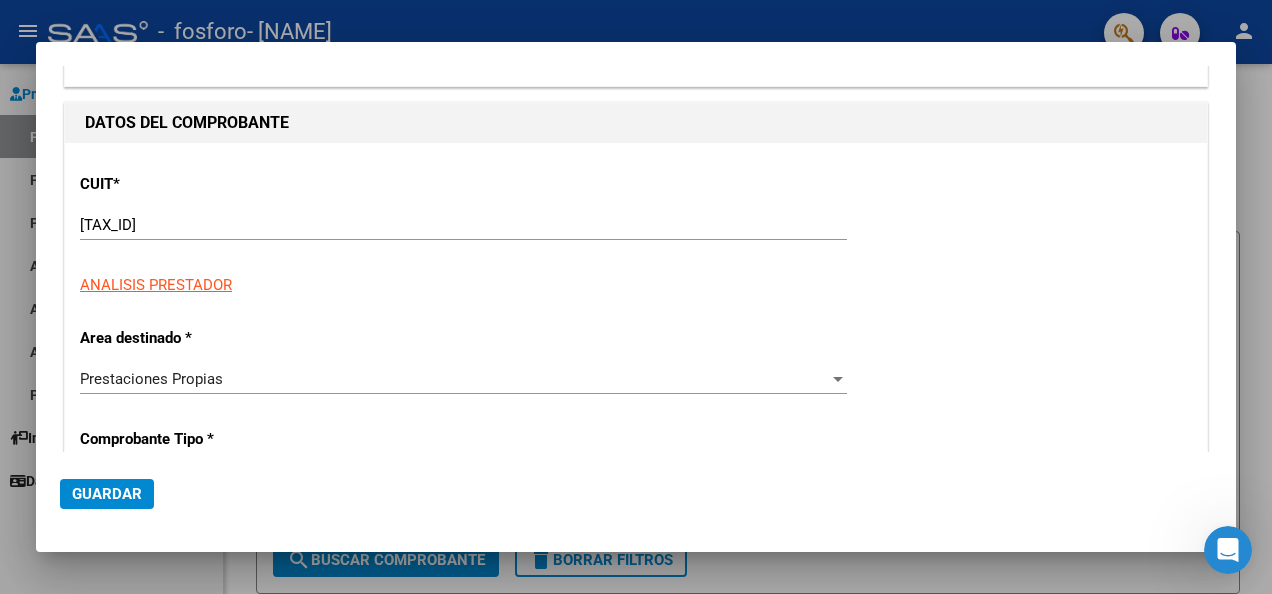 click at bounding box center (838, 379) 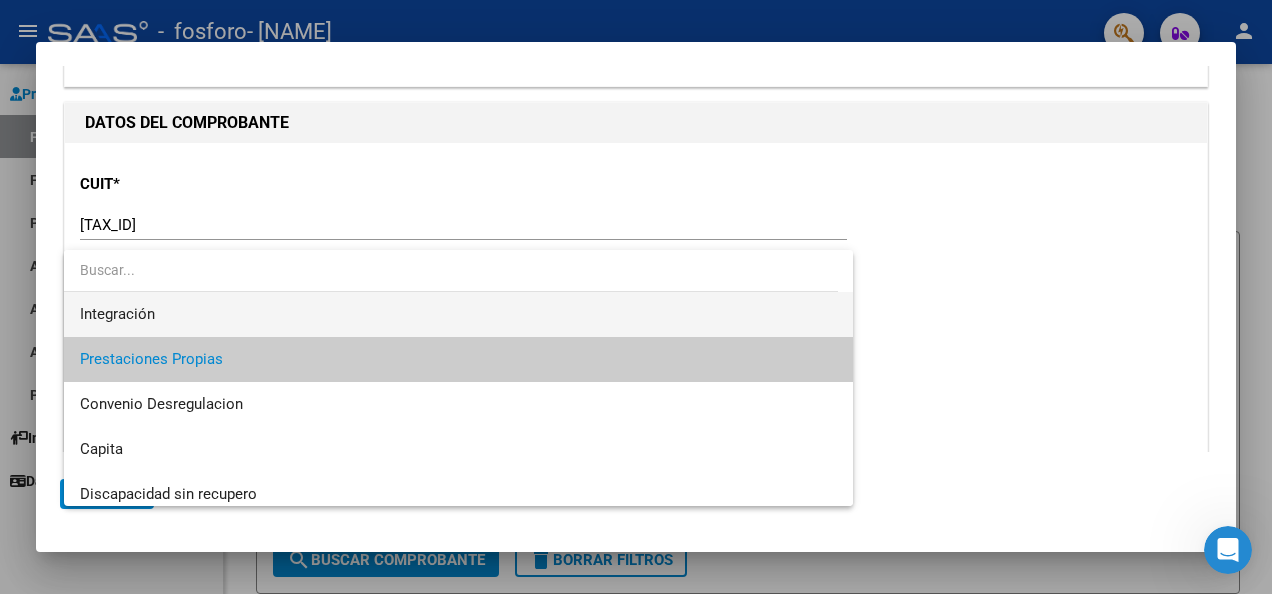 scroll, scrollTop: 148, scrollLeft: 0, axis: vertical 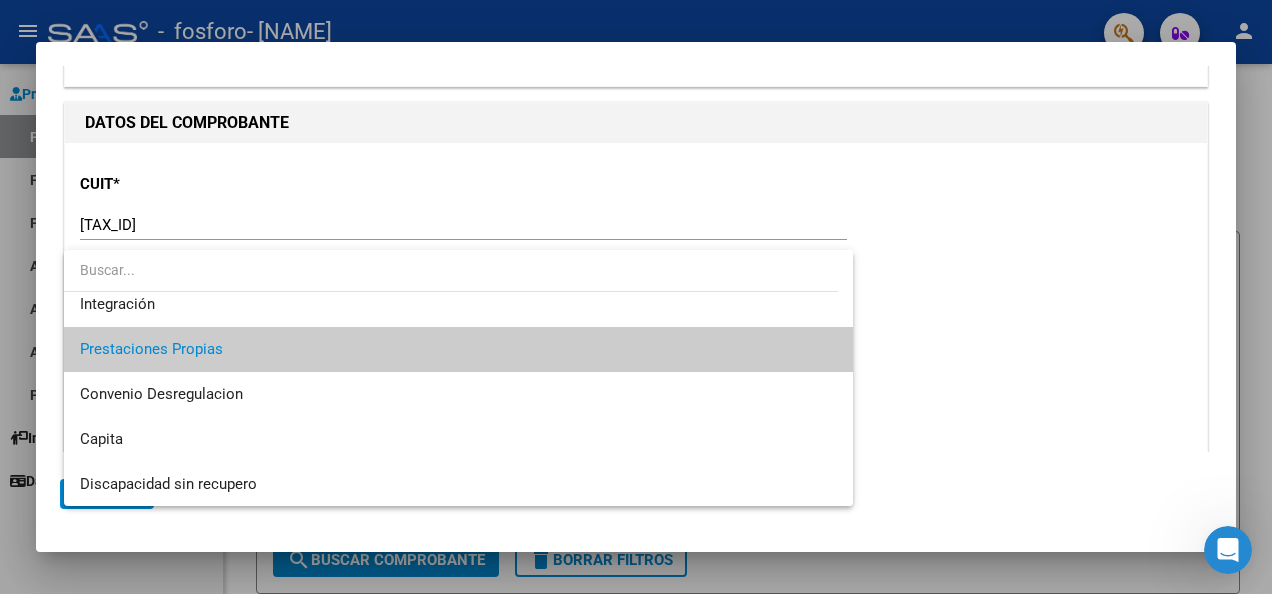 click on "Prestaciones Propias" at bounding box center [458, 349] 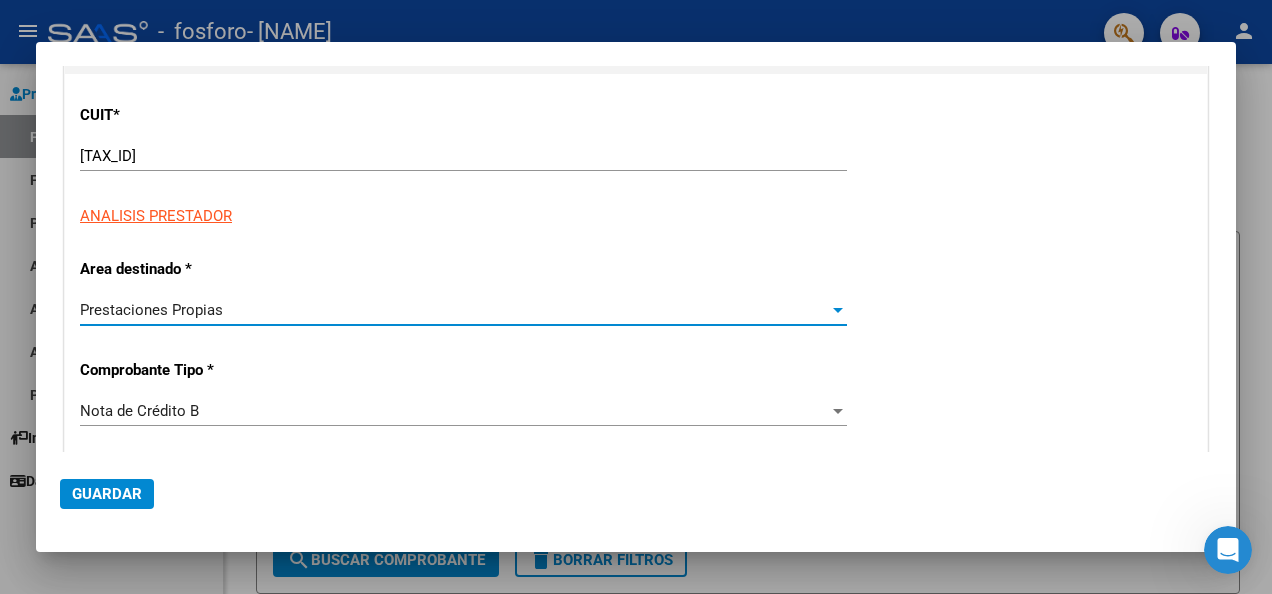 scroll, scrollTop: 200, scrollLeft: 0, axis: vertical 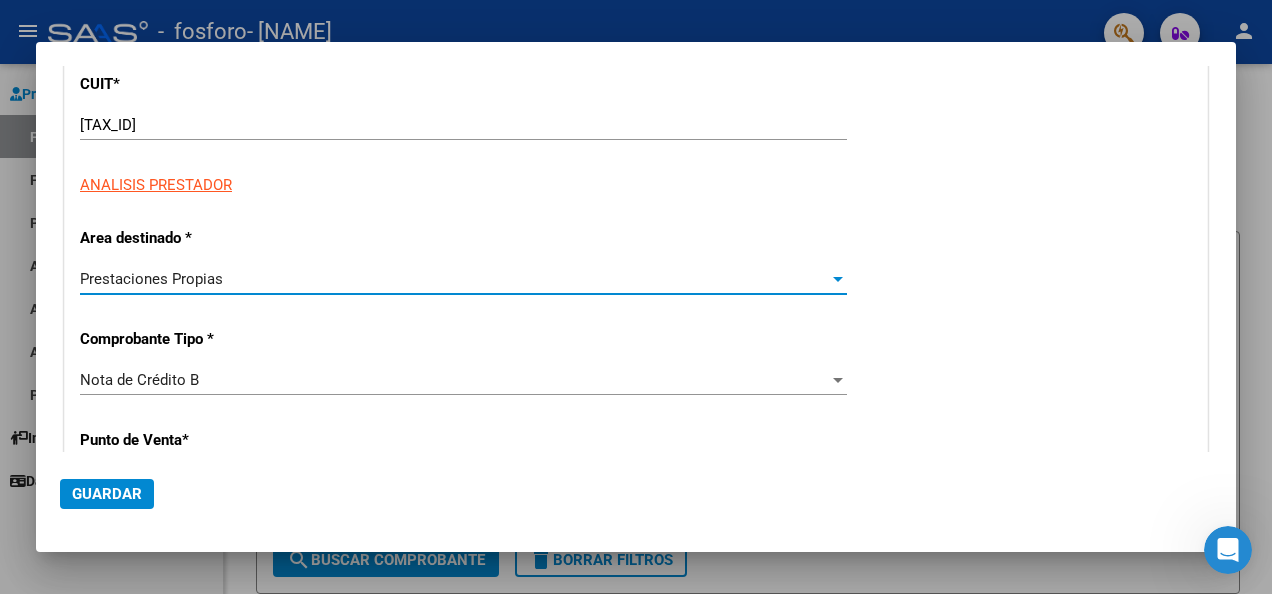 click on "Nota de Crédito B" at bounding box center [454, 380] 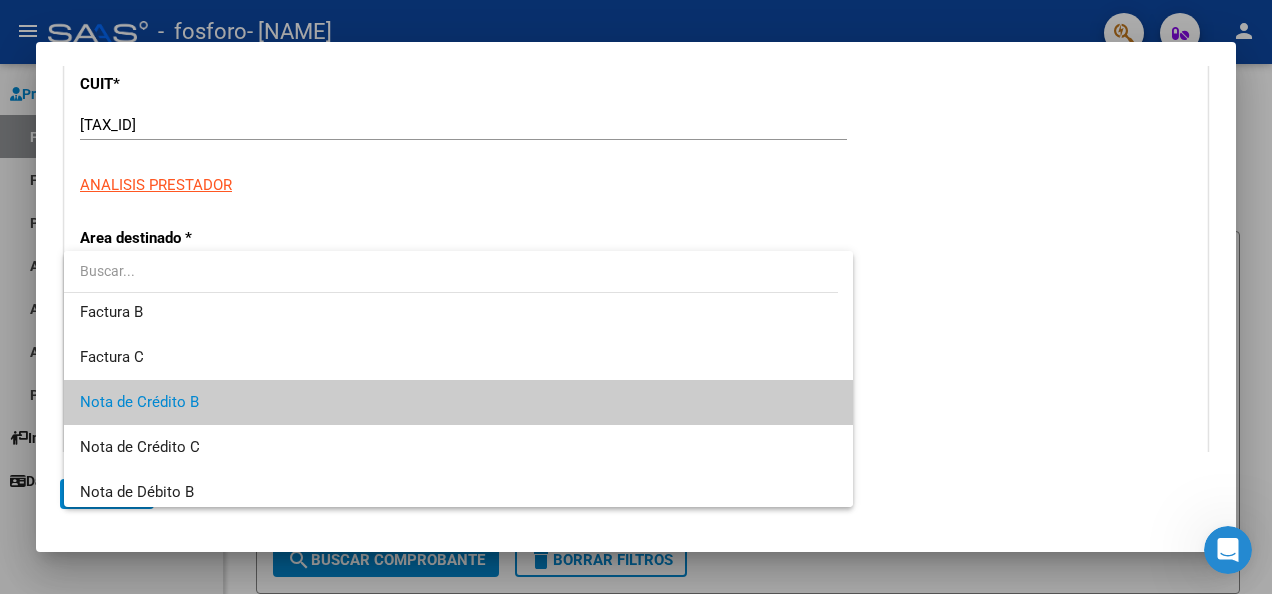 scroll, scrollTop: 0, scrollLeft: 0, axis: both 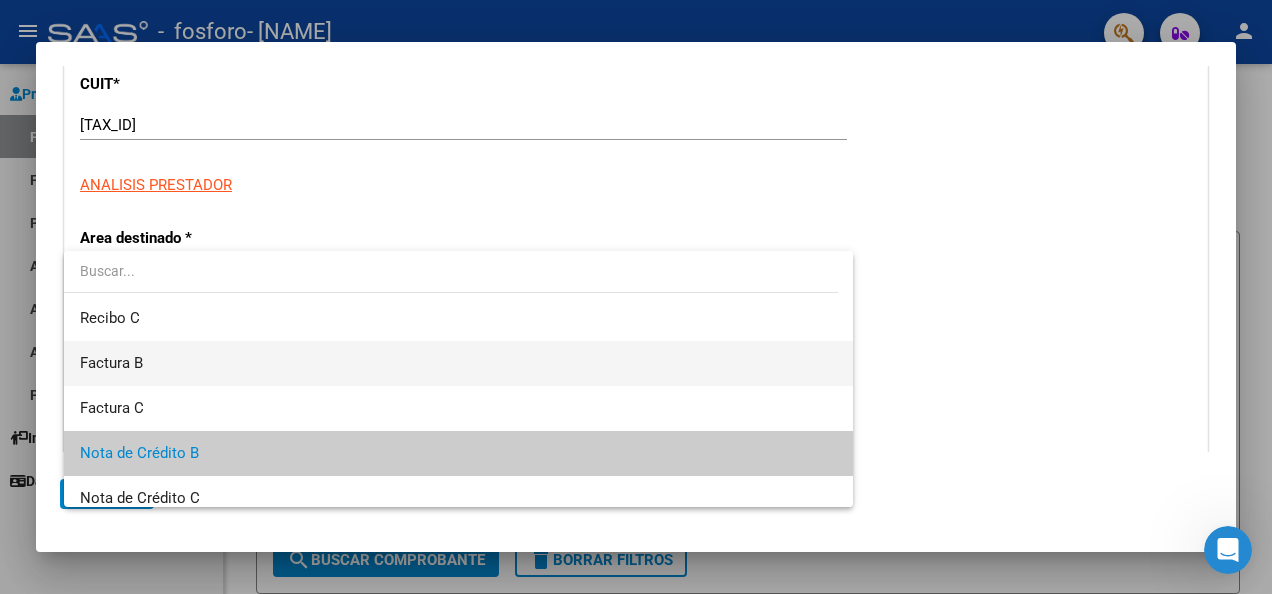 click on "Factura B" at bounding box center [458, 363] 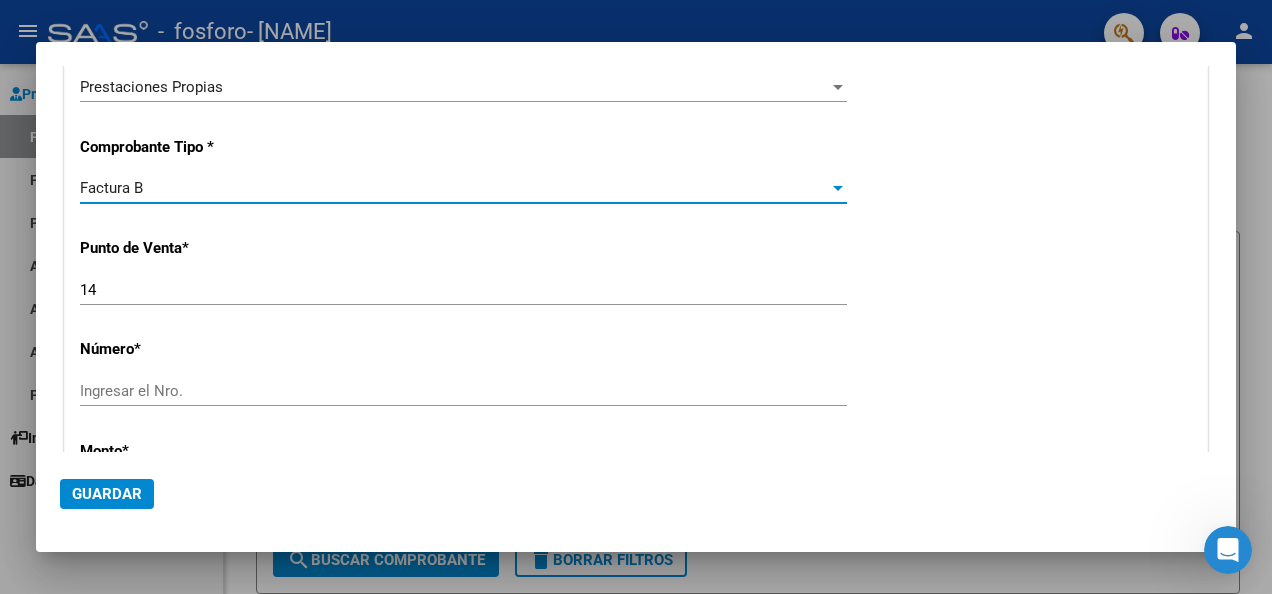 scroll, scrollTop: 400, scrollLeft: 0, axis: vertical 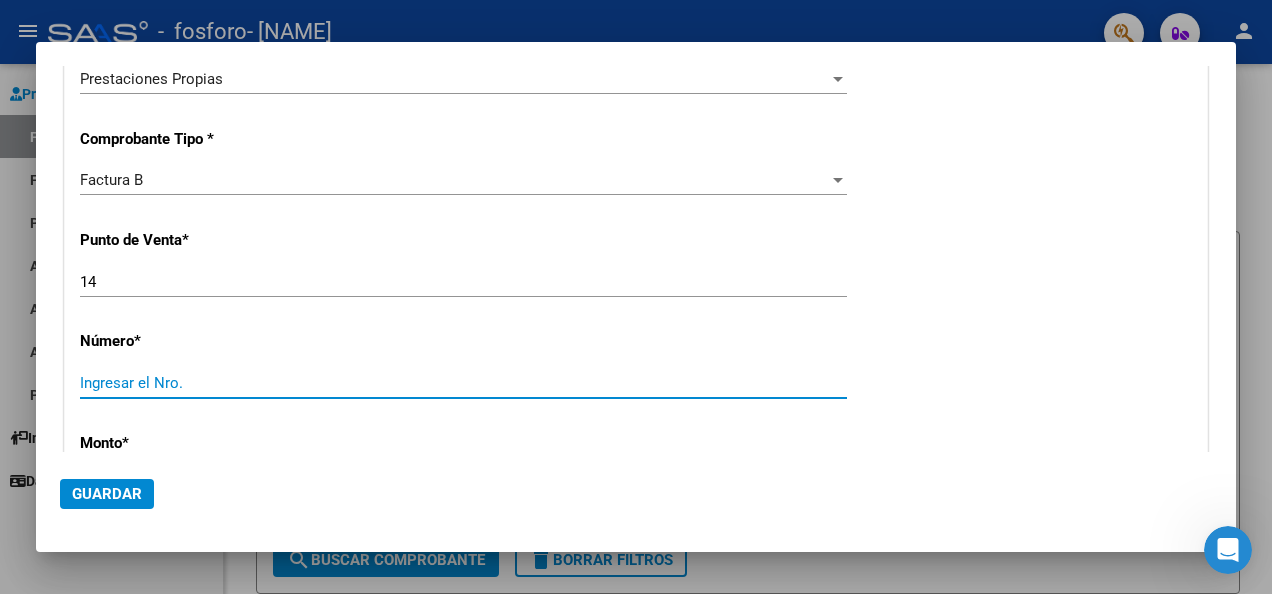 click on "Ingresar el Nro." at bounding box center [463, 383] 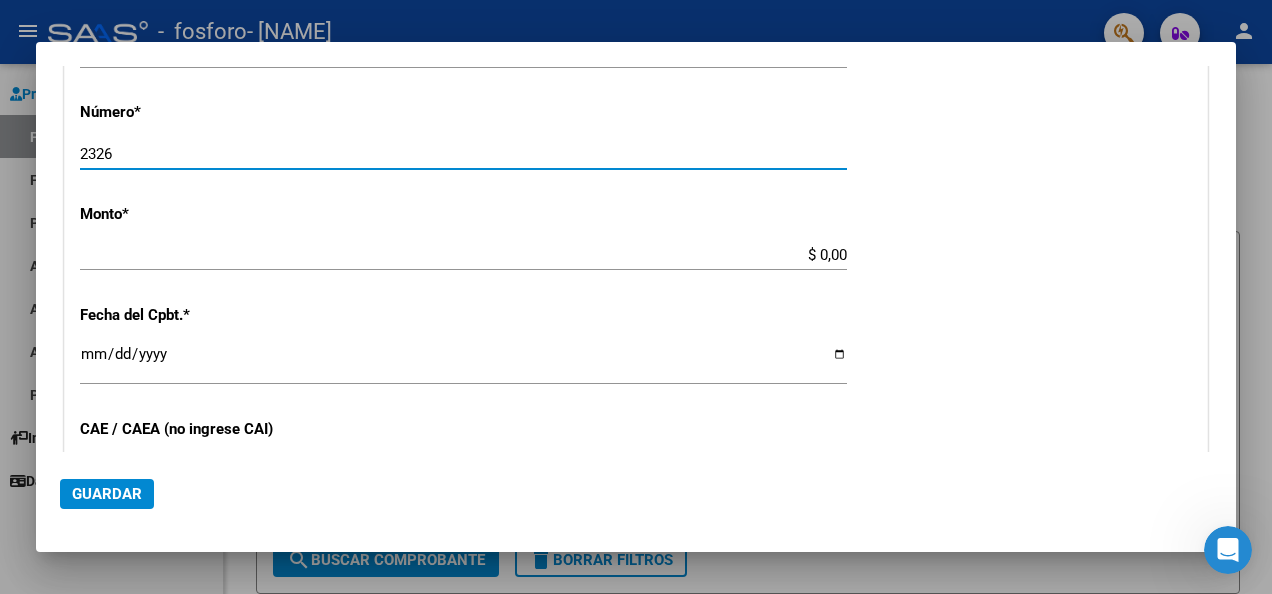 scroll, scrollTop: 600, scrollLeft: 0, axis: vertical 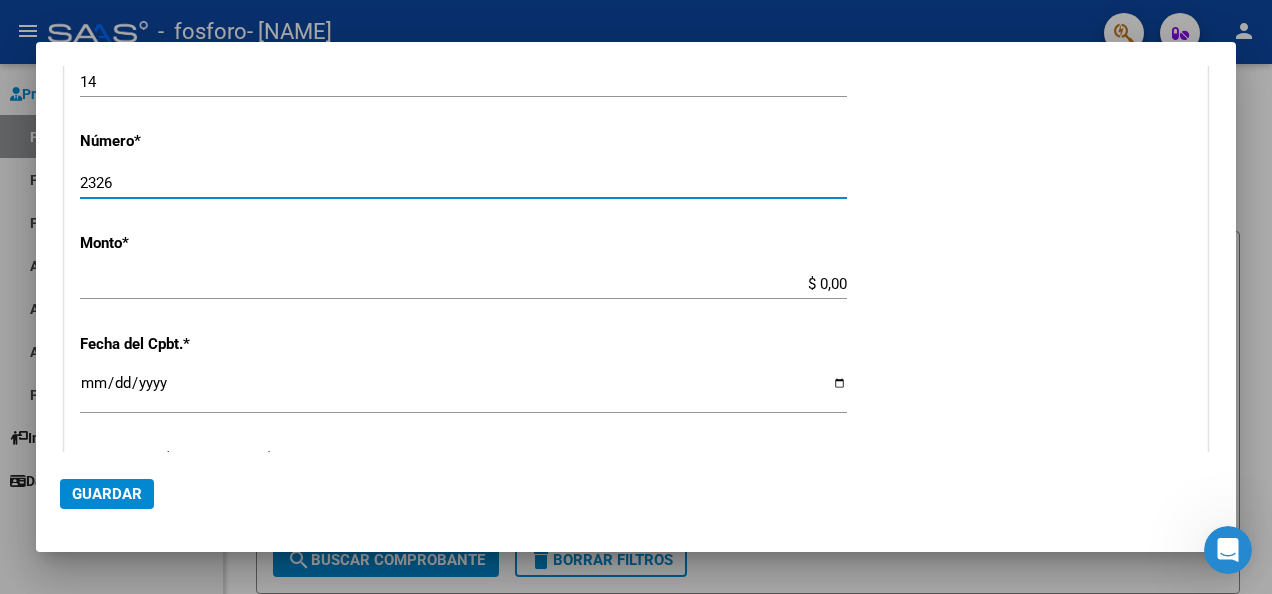 type on "2326" 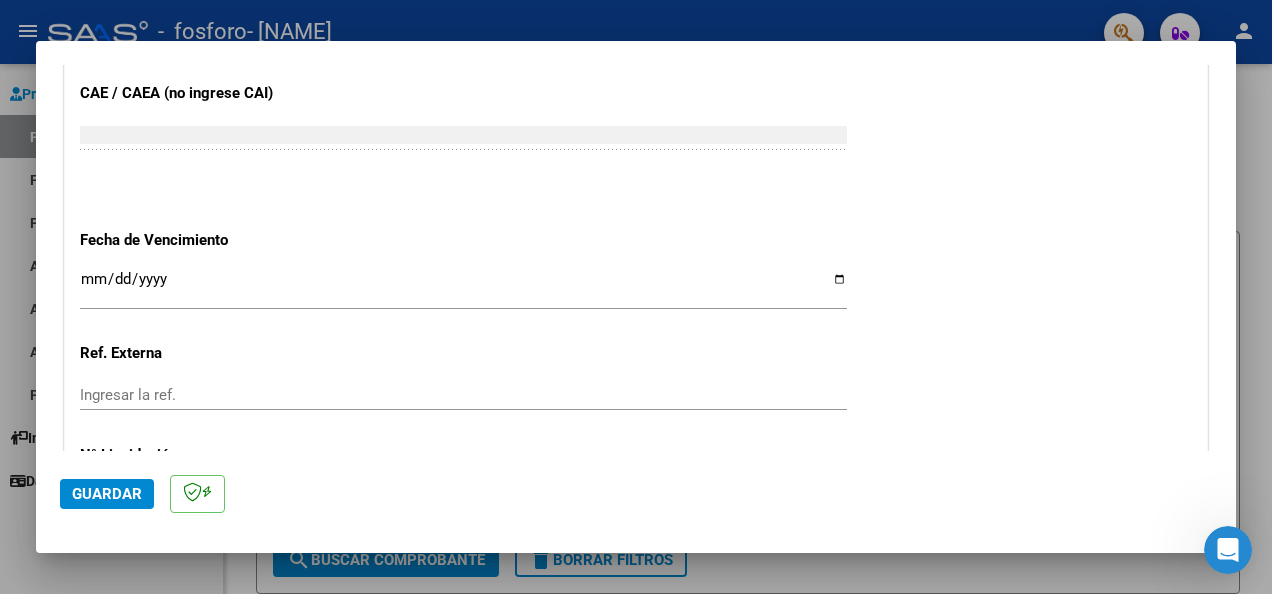 scroll, scrollTop: 1100, scrollLeft: 0, axis: vertical 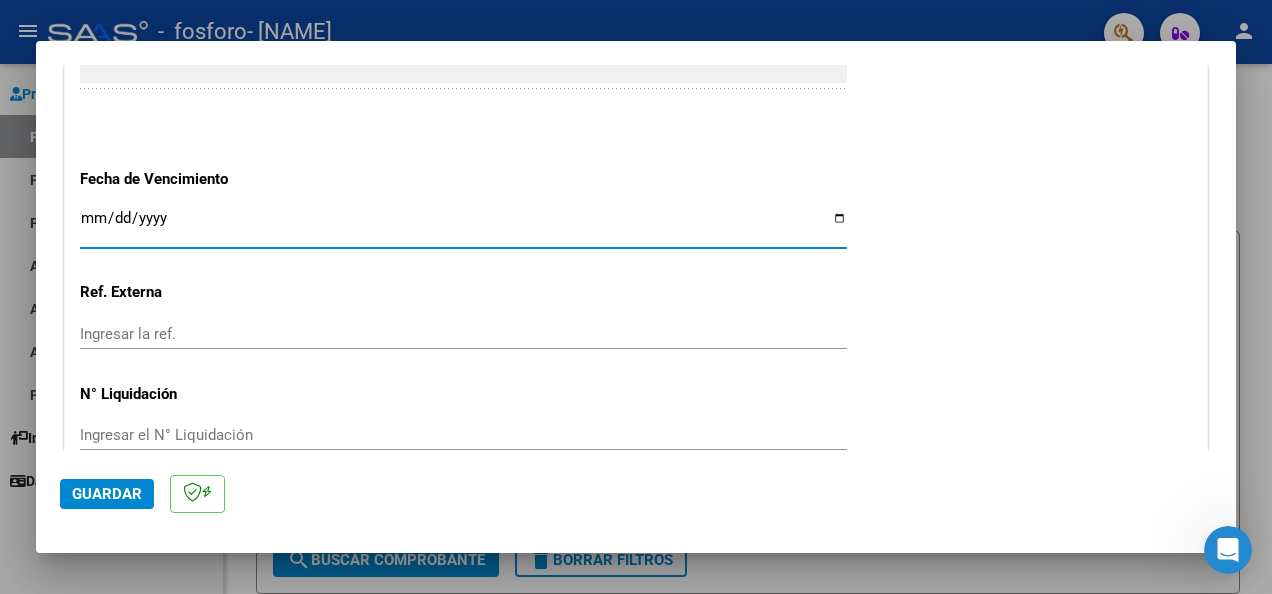 click on "Ingresar la fecha" at bounding box center [463, 226] 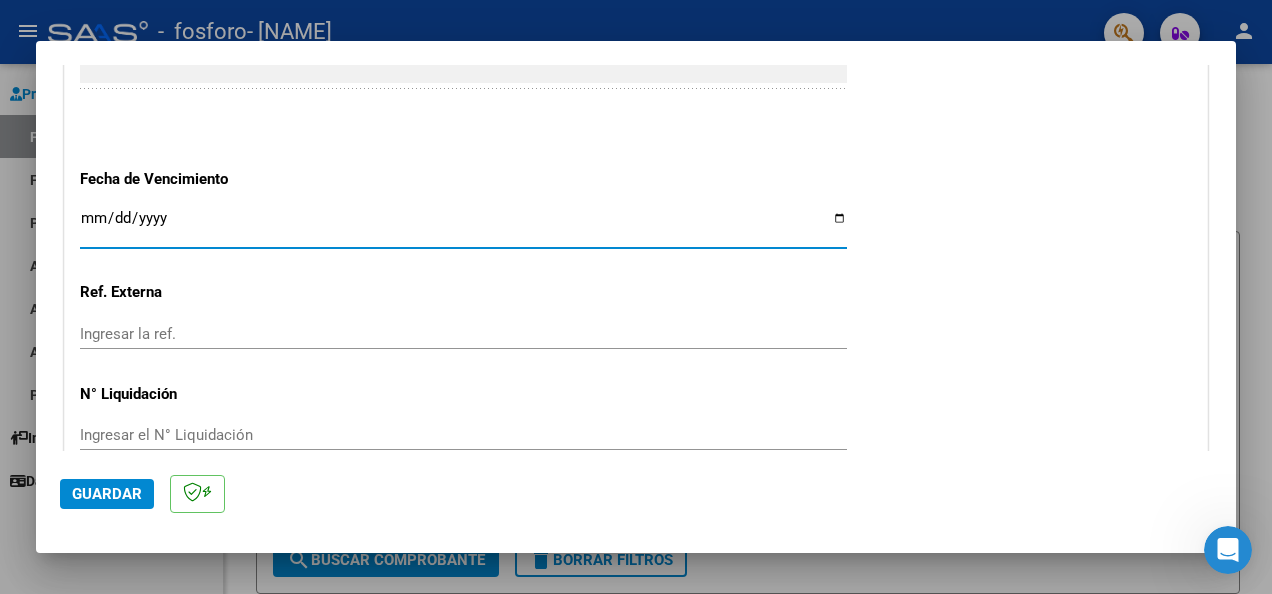 type on "2025-08-10" 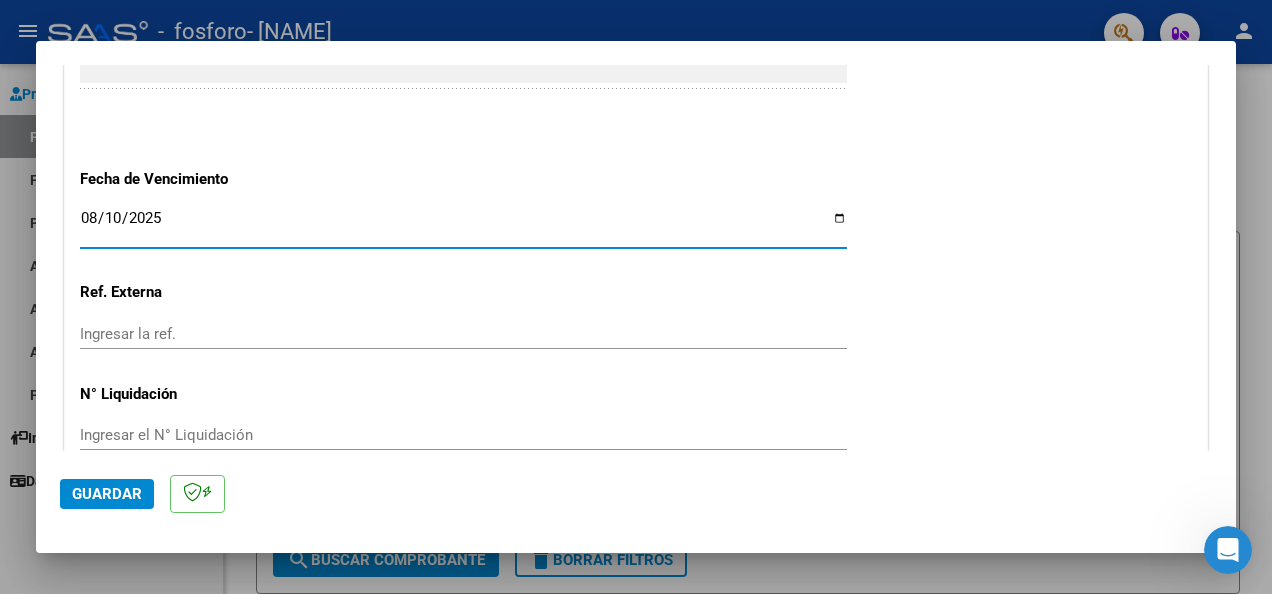 click on "Ingresar el N° Liquidación" at bounding box center (463, 435) 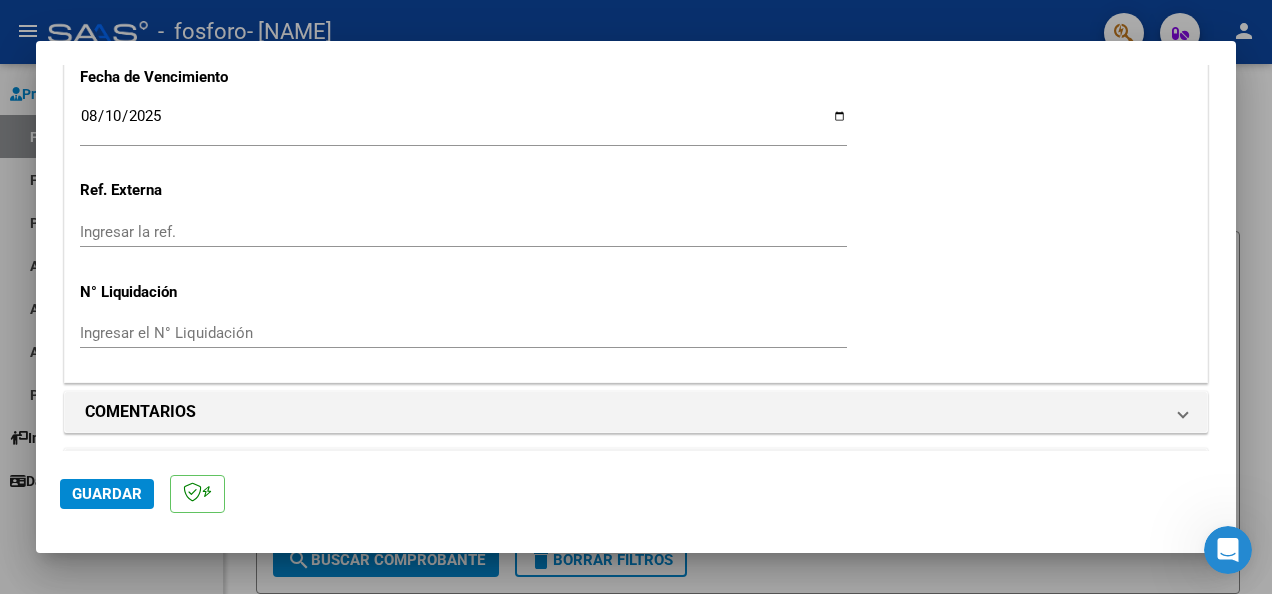 scroll, scrollTop: 1300, scrollLeft: 0, axis: vertical 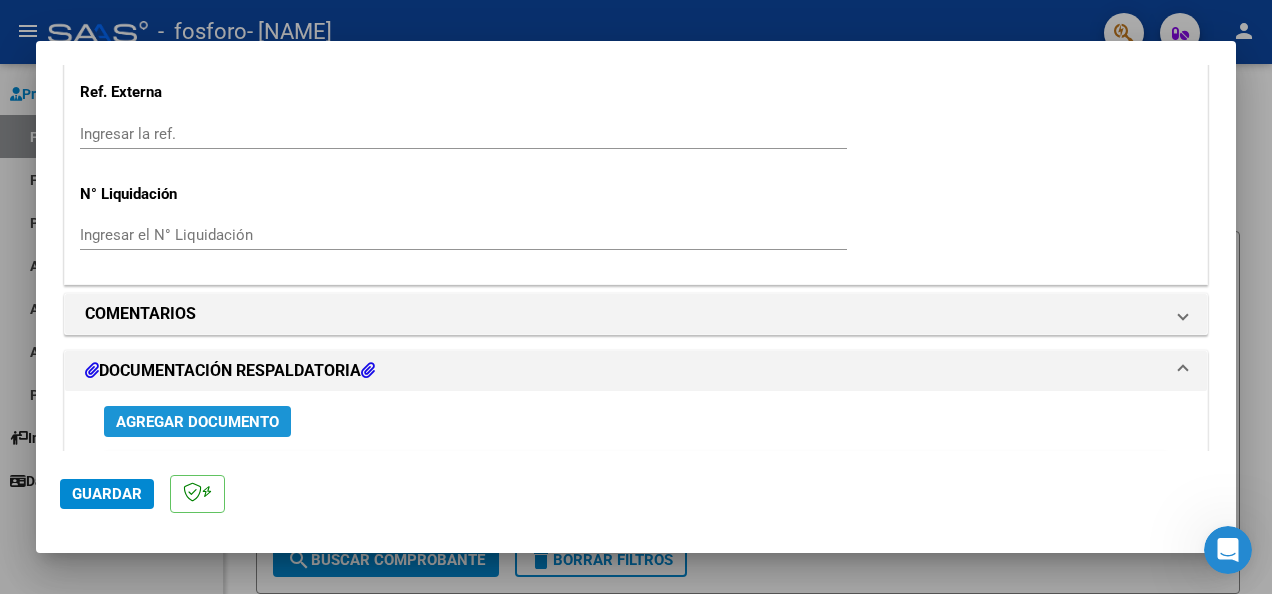 click on "Agregar Documento" at bounding box center [197, 422] 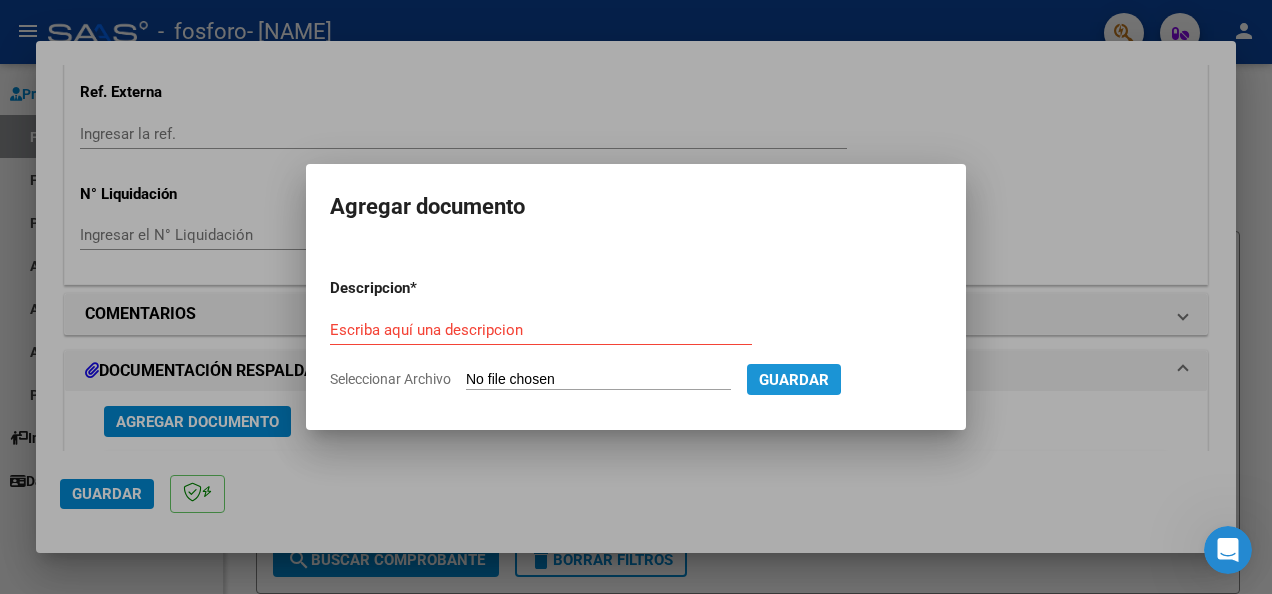 click on "Guardar" at bounding box center (794, 380) 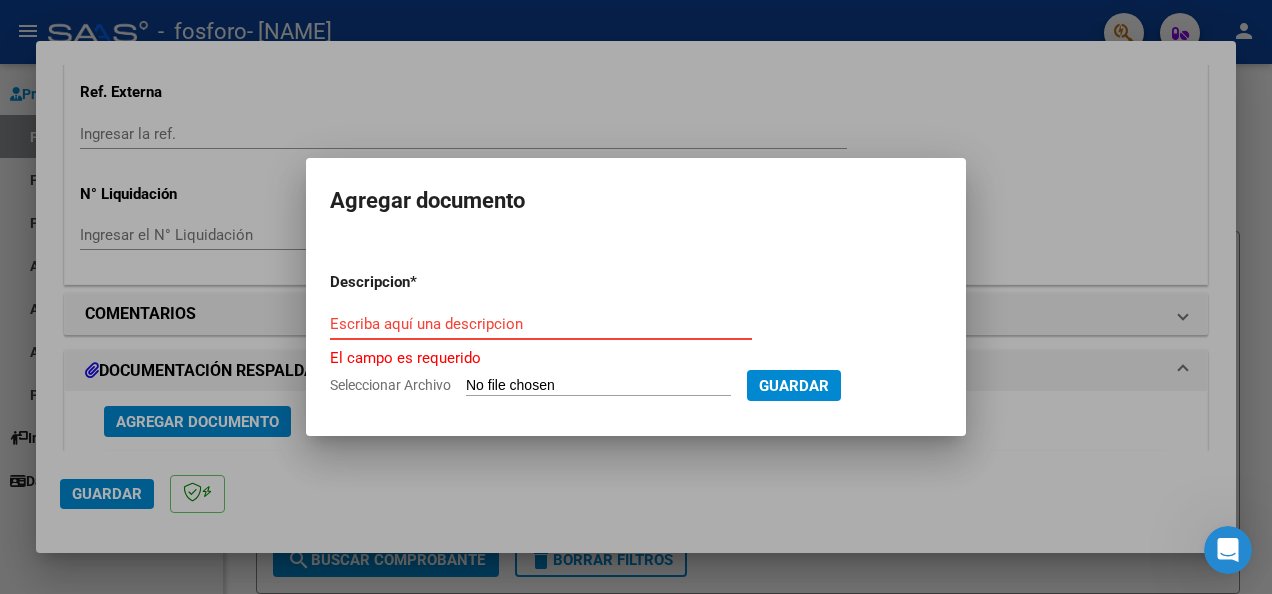 click on "Escriba aquí una descripcion" at bounding box center (541, 324) 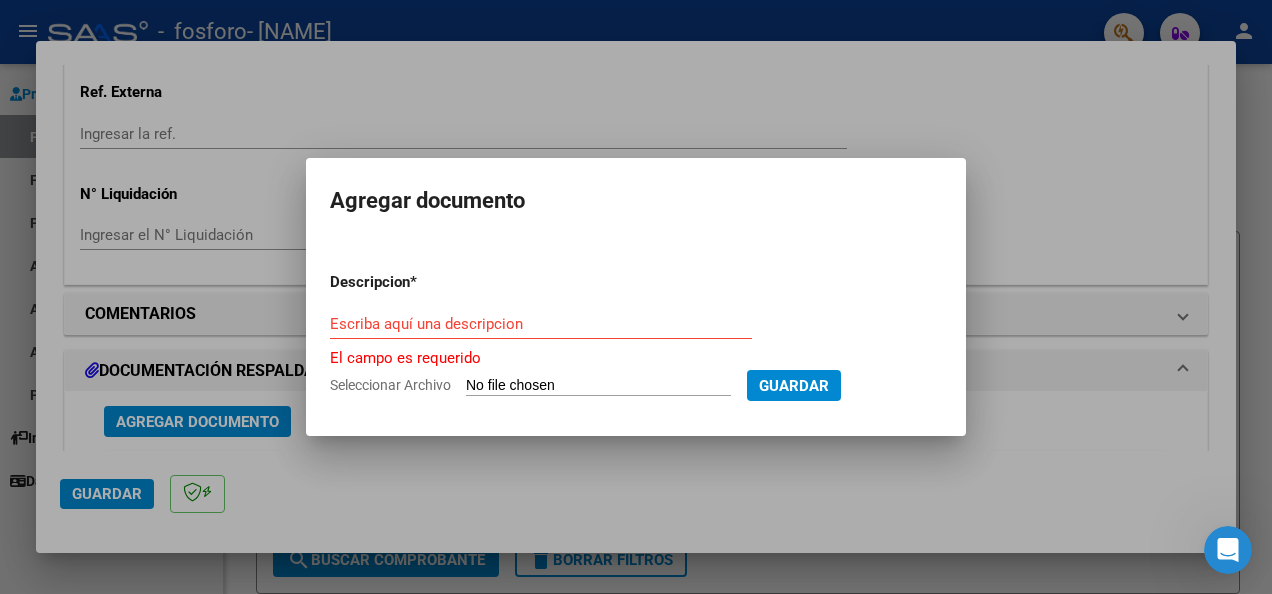 click on "Seleccionar Archivo" at bounding box center (598, 386) 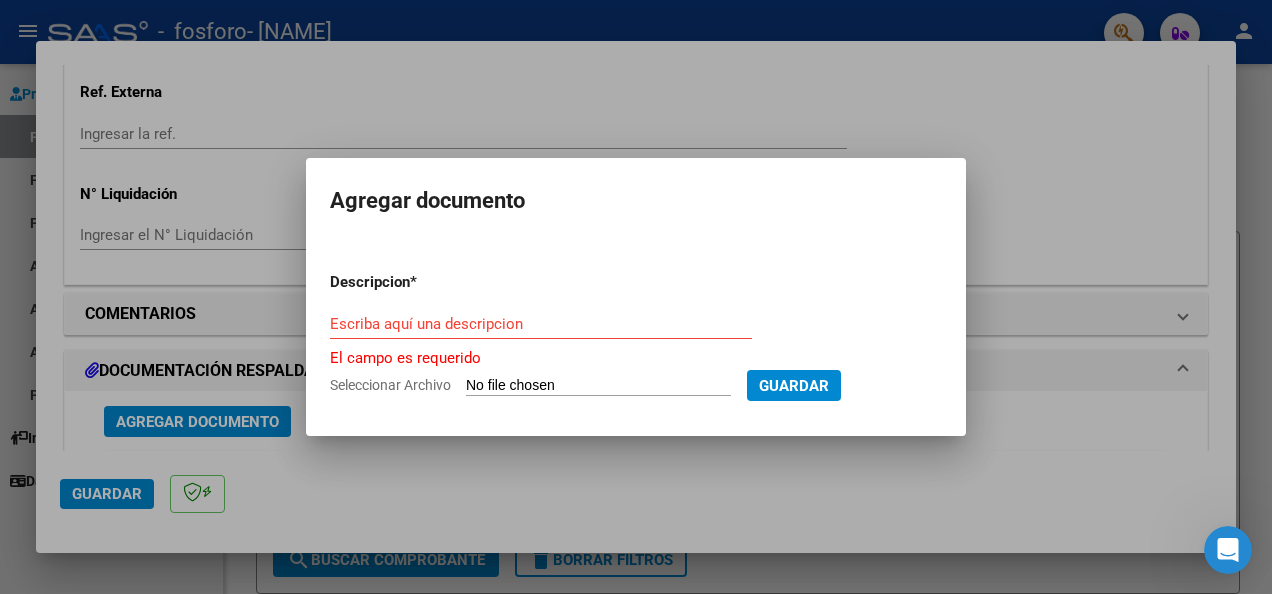 drag, startPoint x: 551, startPoint y: 373, endPoint x: 551, endPoint y: 385, distance: 12 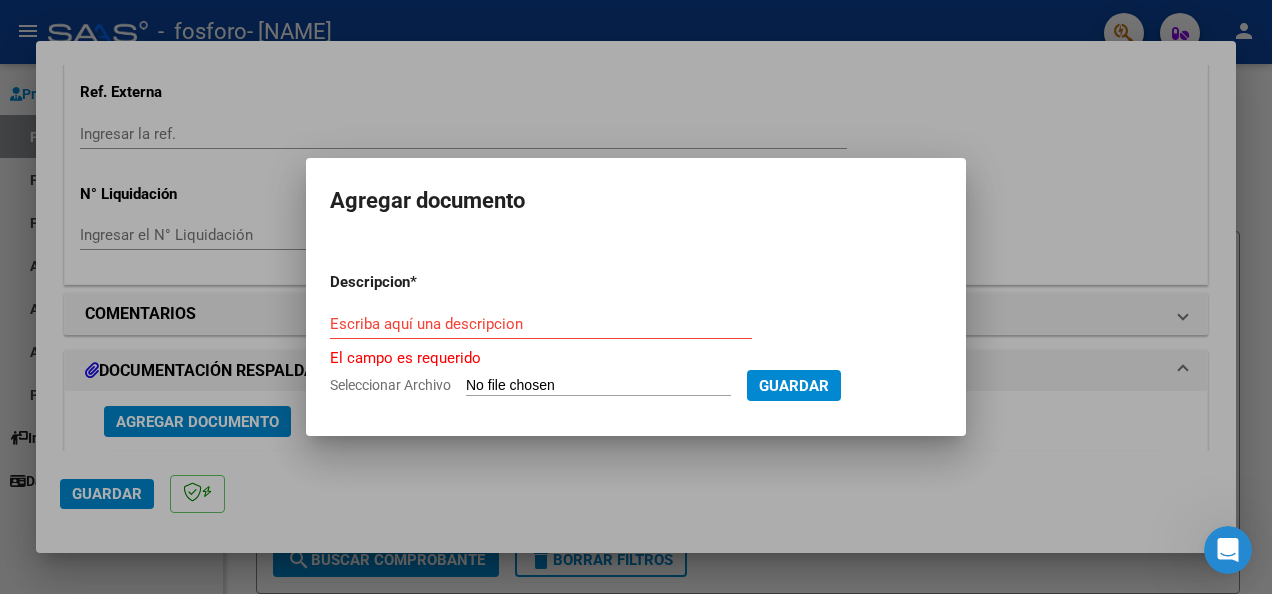 type on "C:\fakepath\DOCUMENTACION RESPALDATORIA.zip" 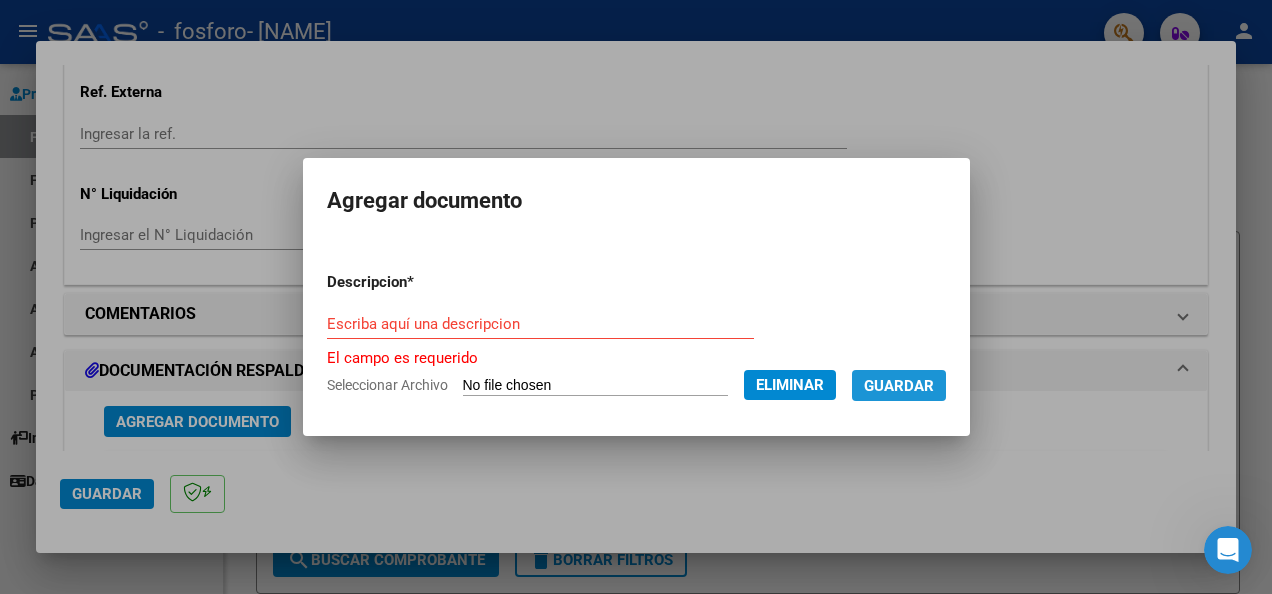 click on "Guardar" at bounding box center (899, 386) 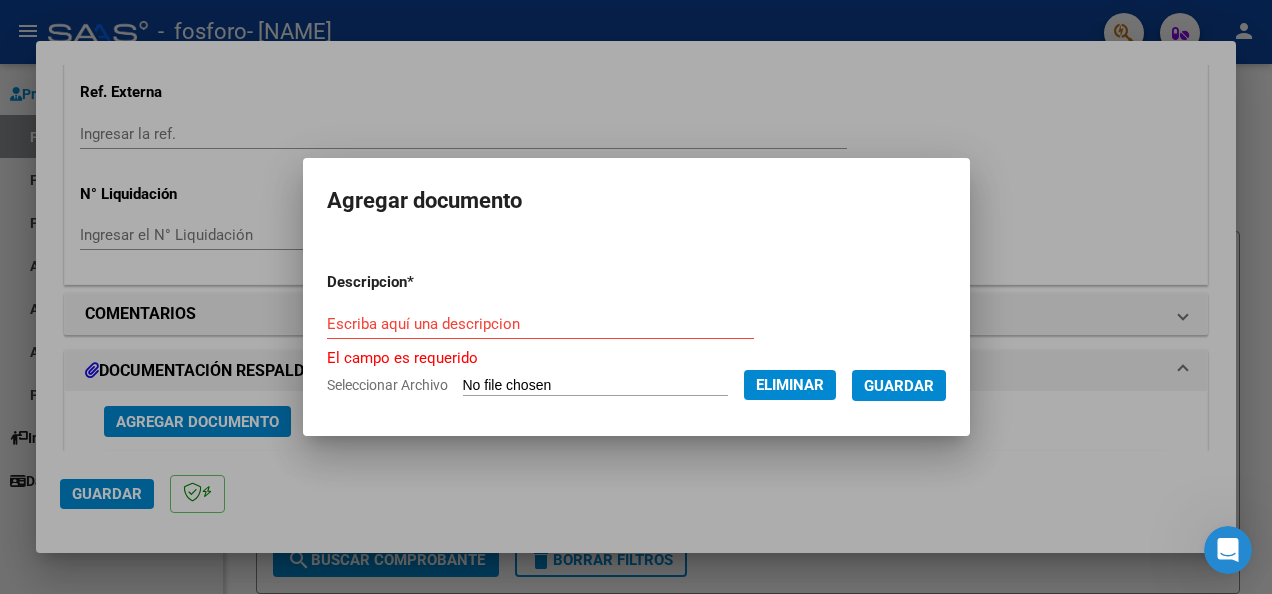 click on "Escriba aquí una descripcion" at bounding box center (540, 324) 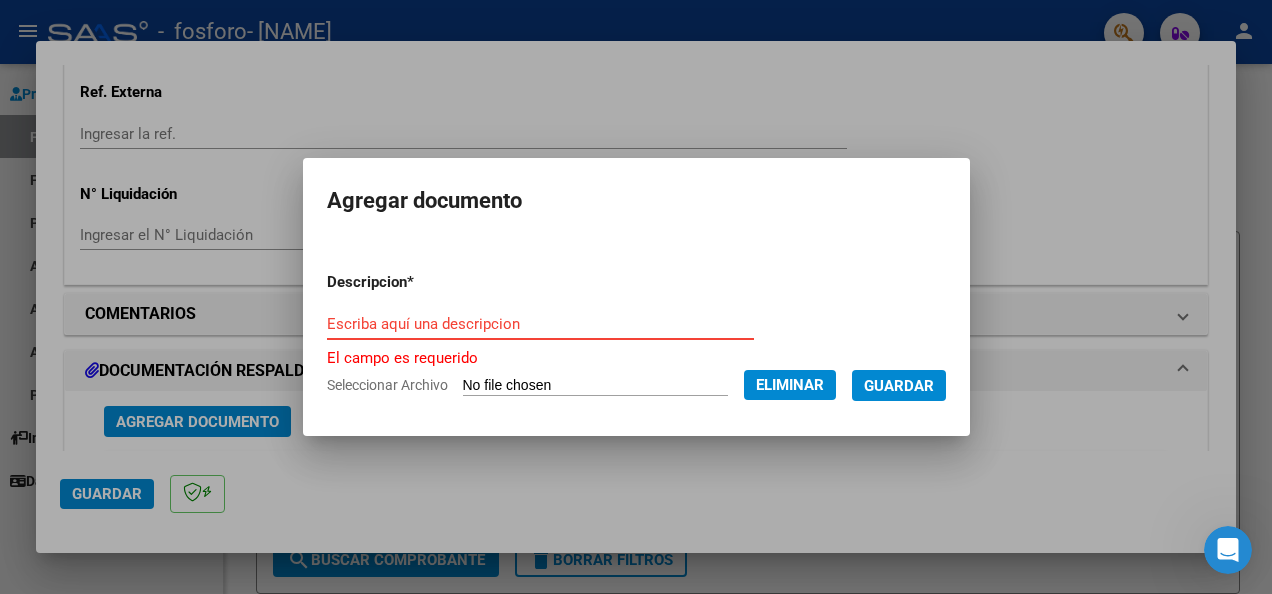 click on "Escriba aquí una descripcion" at bounding box center (540, 324) 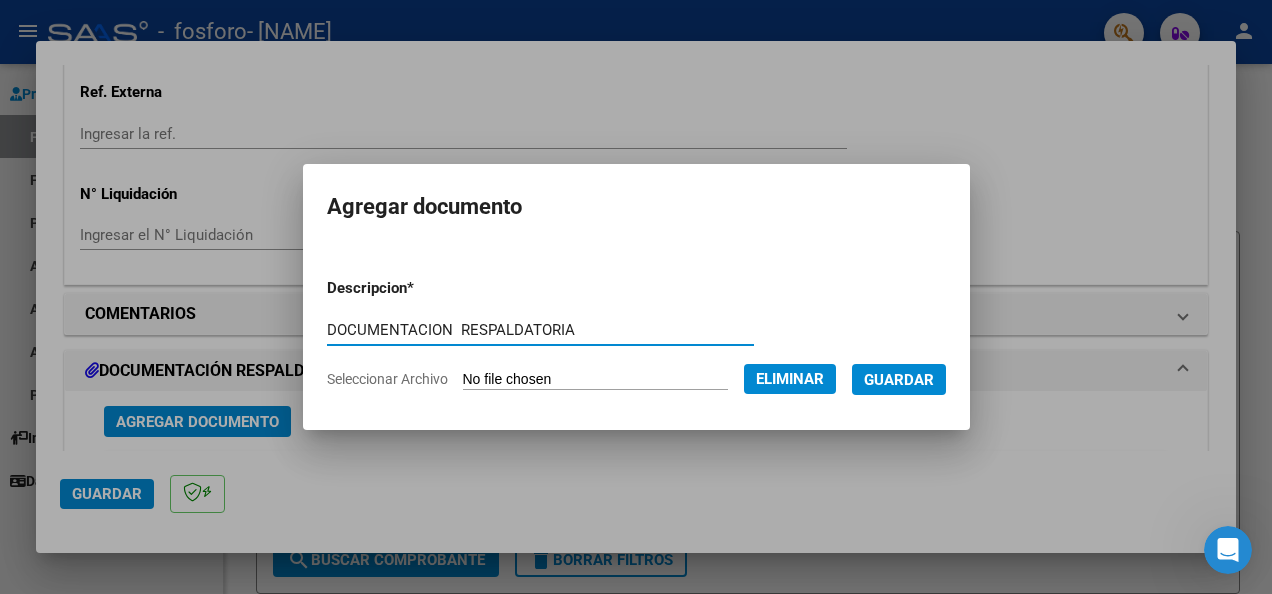 type on "DOCUMENTACION  RESPALDATORIA" 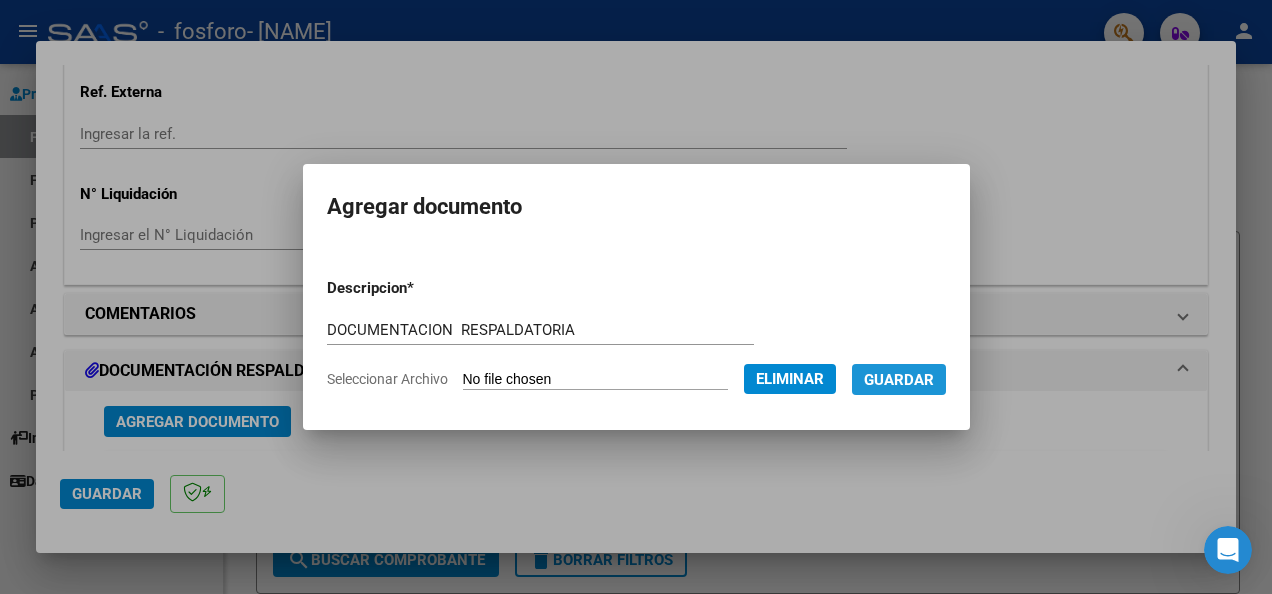 click on "Guardar" at bounding box center [899, 380] 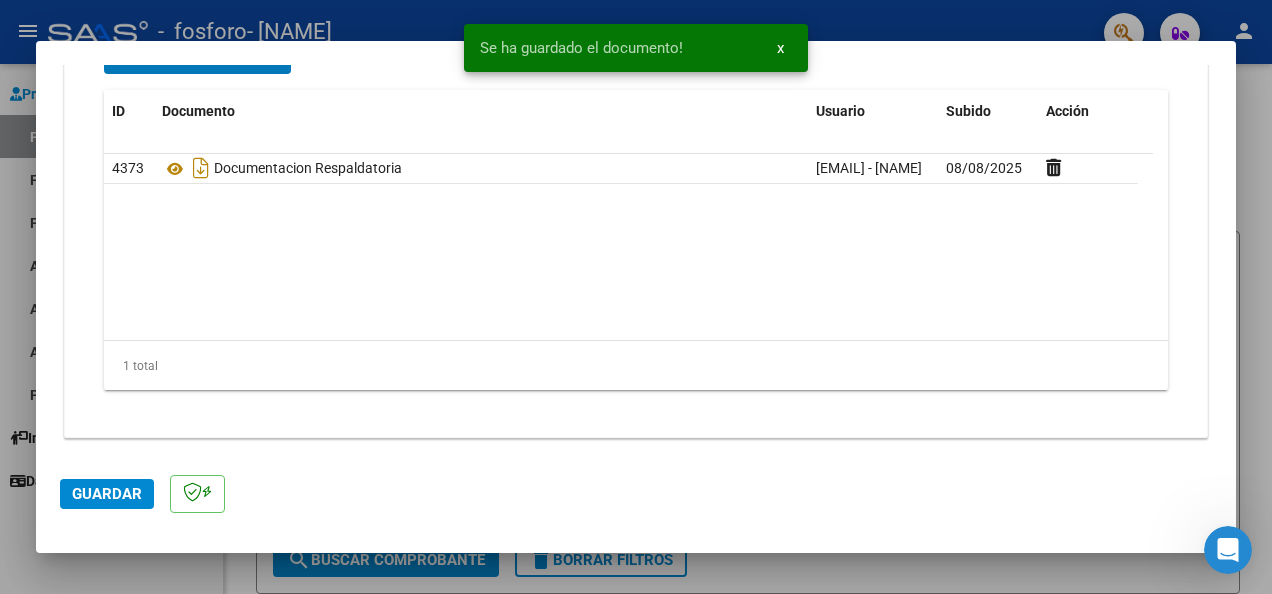 scroll, scrollTop: 1700, scrollLeft: 0, axis: vertical 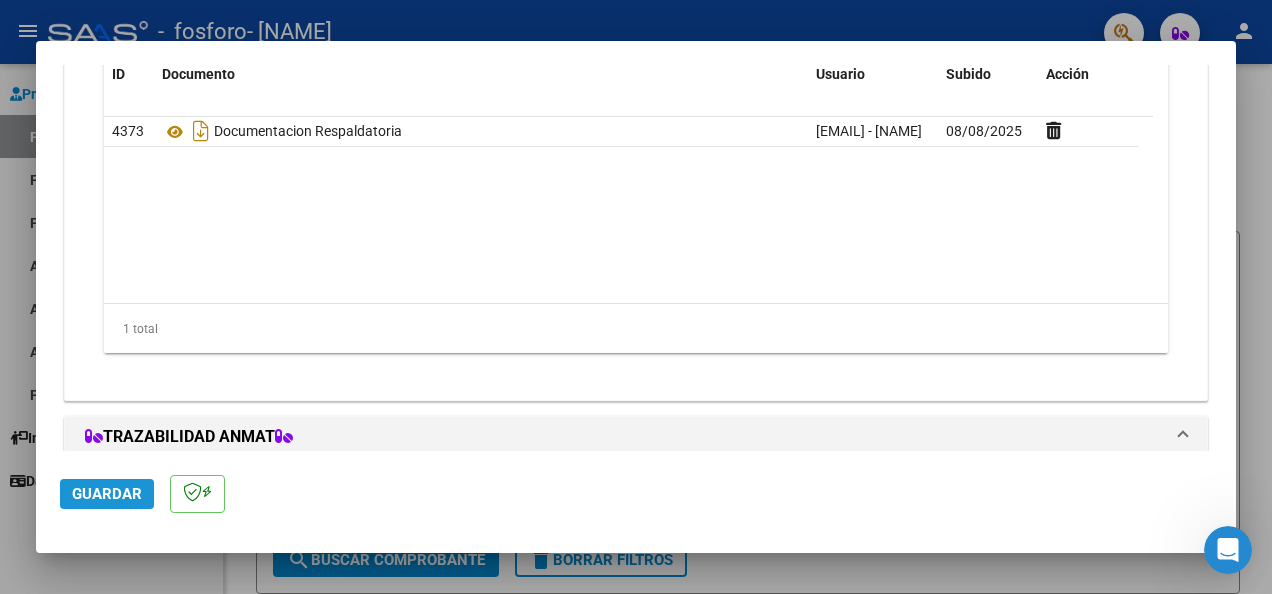 click on "Guardar" 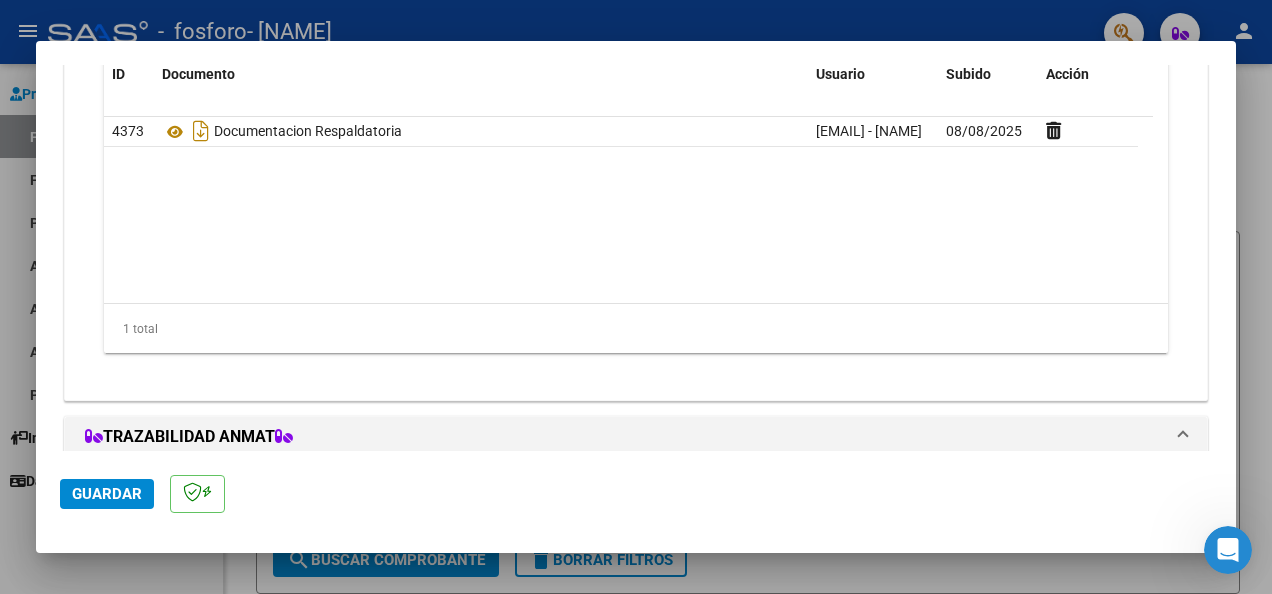 click at bounding box center [636, 297] 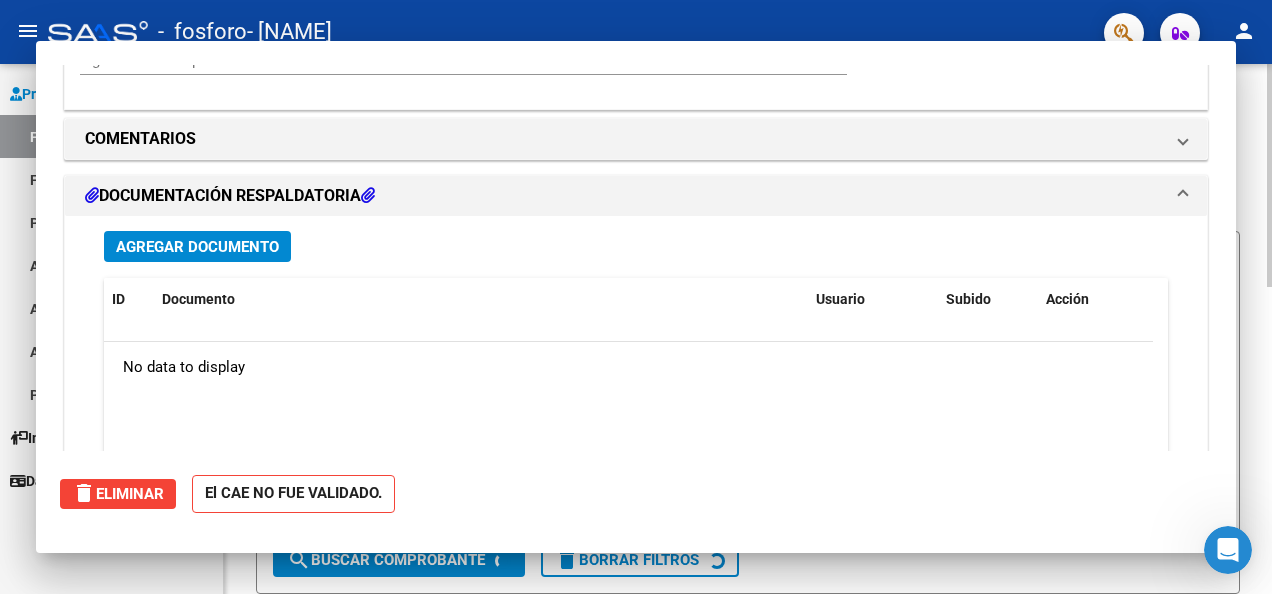 scroll, scrollTop: 0, scrollLeft: 0, axis: both 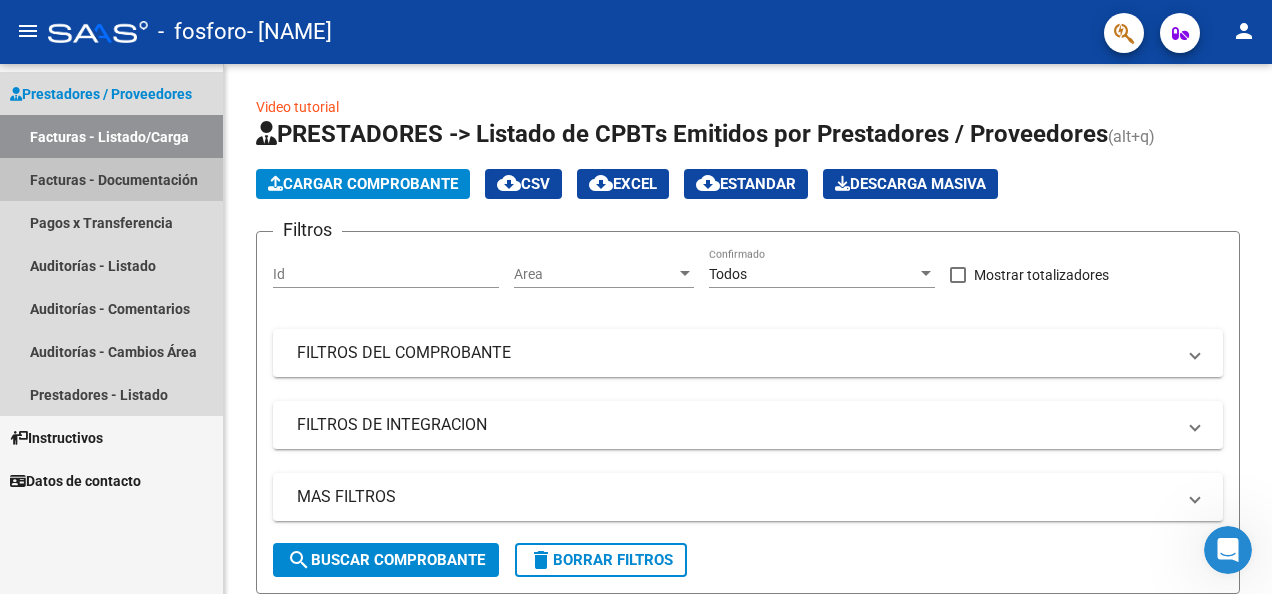 click on "Facturas - Documentación" at bounding box center (111, 179) 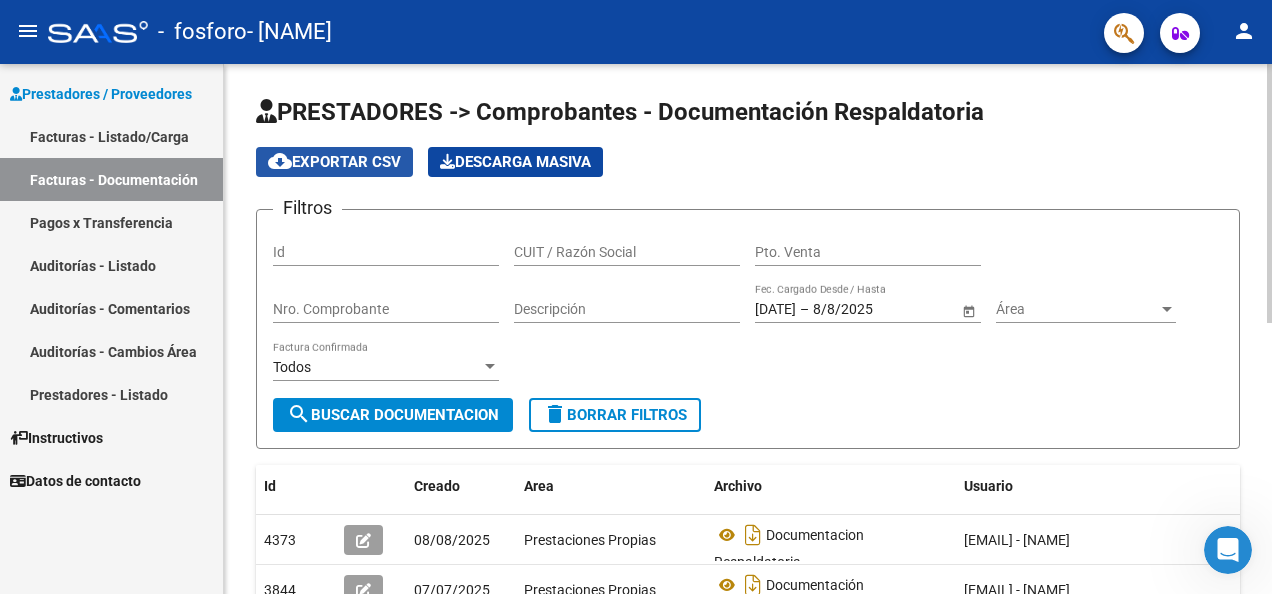click on "cloud_download  Exportar CSV" 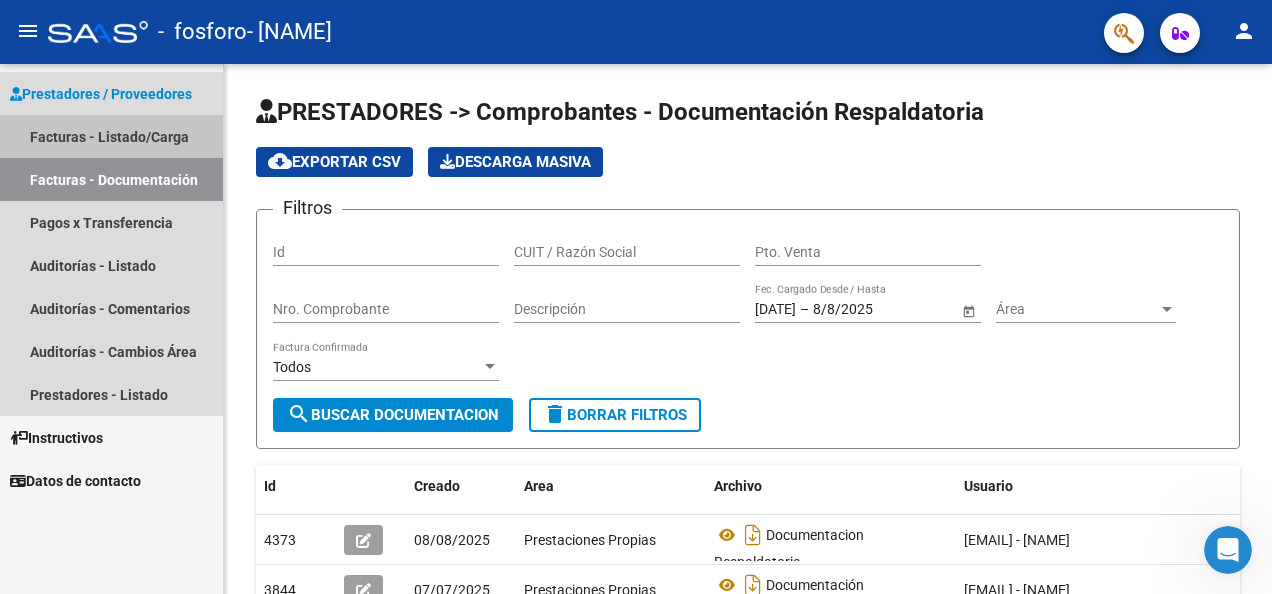 click on "Facturas - Listado/Carga" at bounding box center [111, 136] 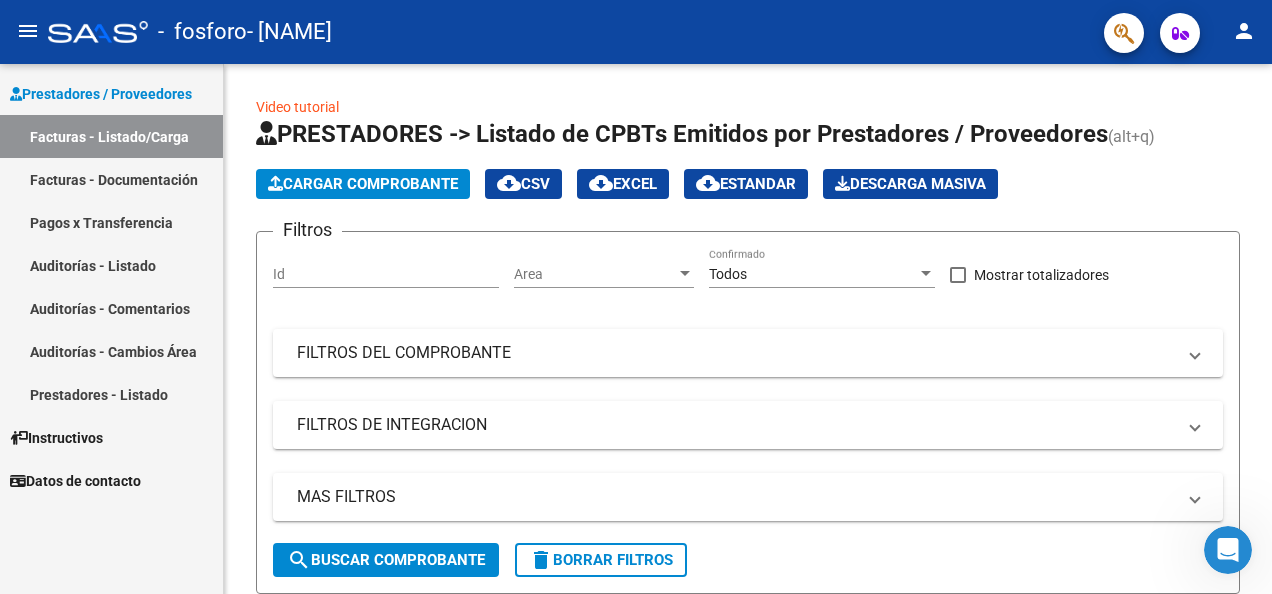 click on "Facturas - Documentación" at bounding box center (111, 179) 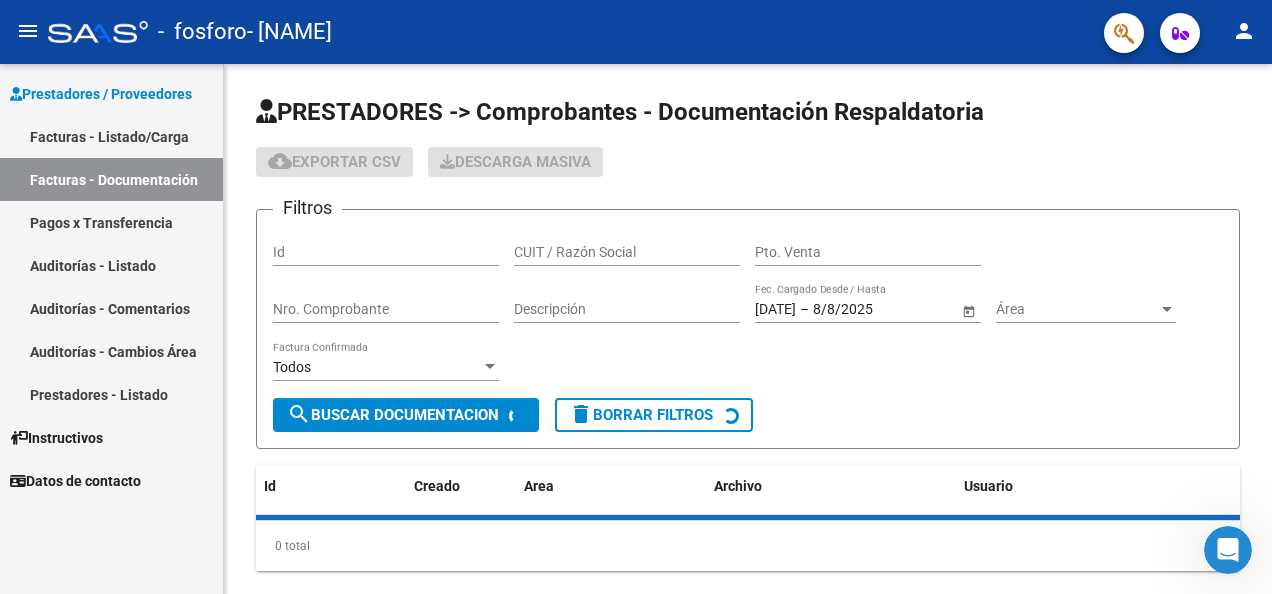 click on "Facturas - Listado/Carga" at bounding box center [111, 136] 